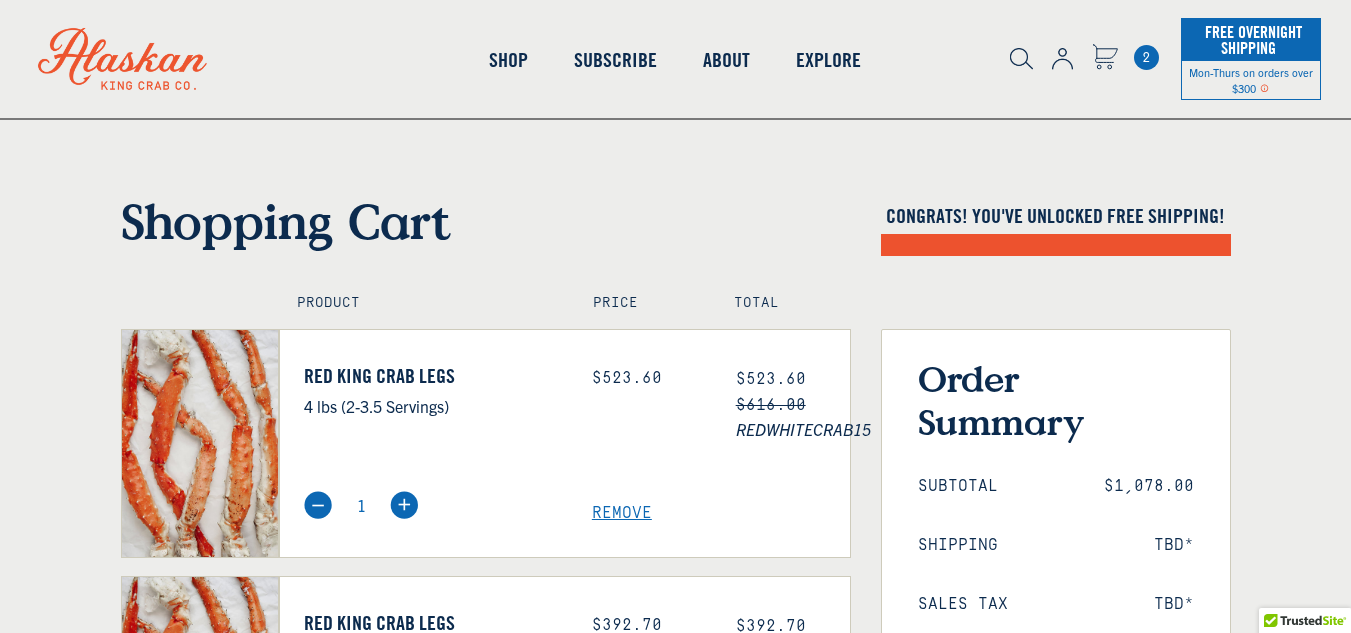 scroll, scrollTop: 0, scrollLeft: 0, axis: both 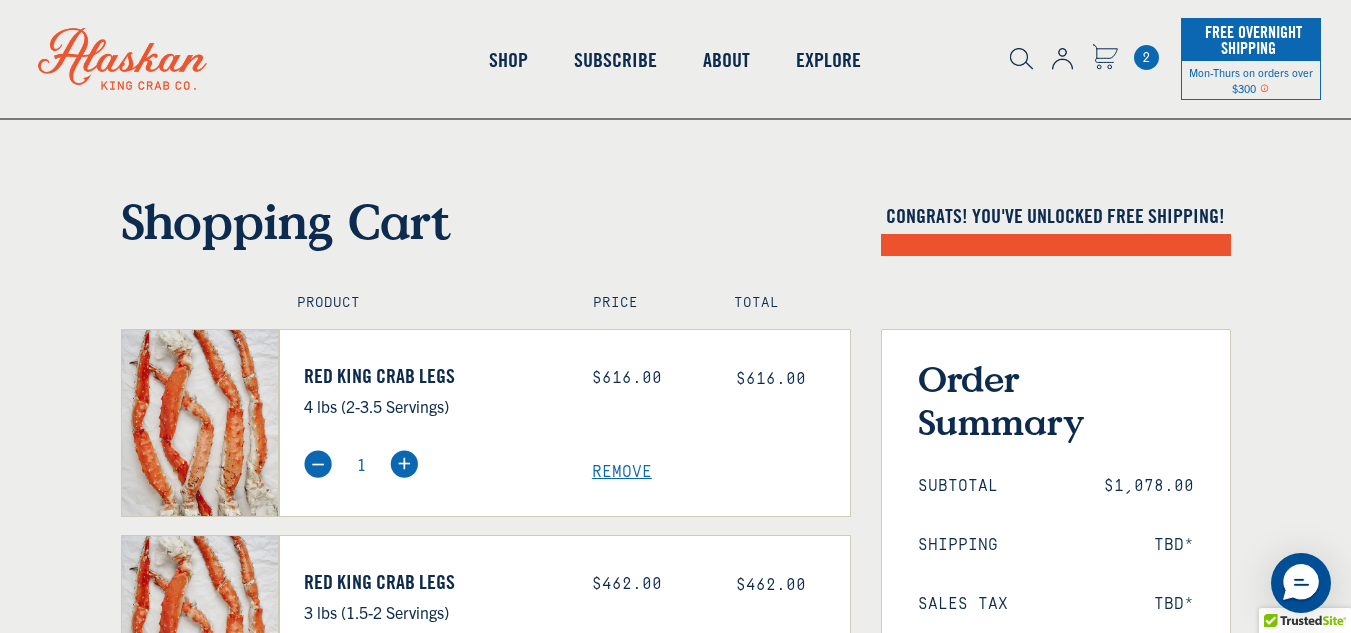 click on "Remove" at bounding box center [721, 472] 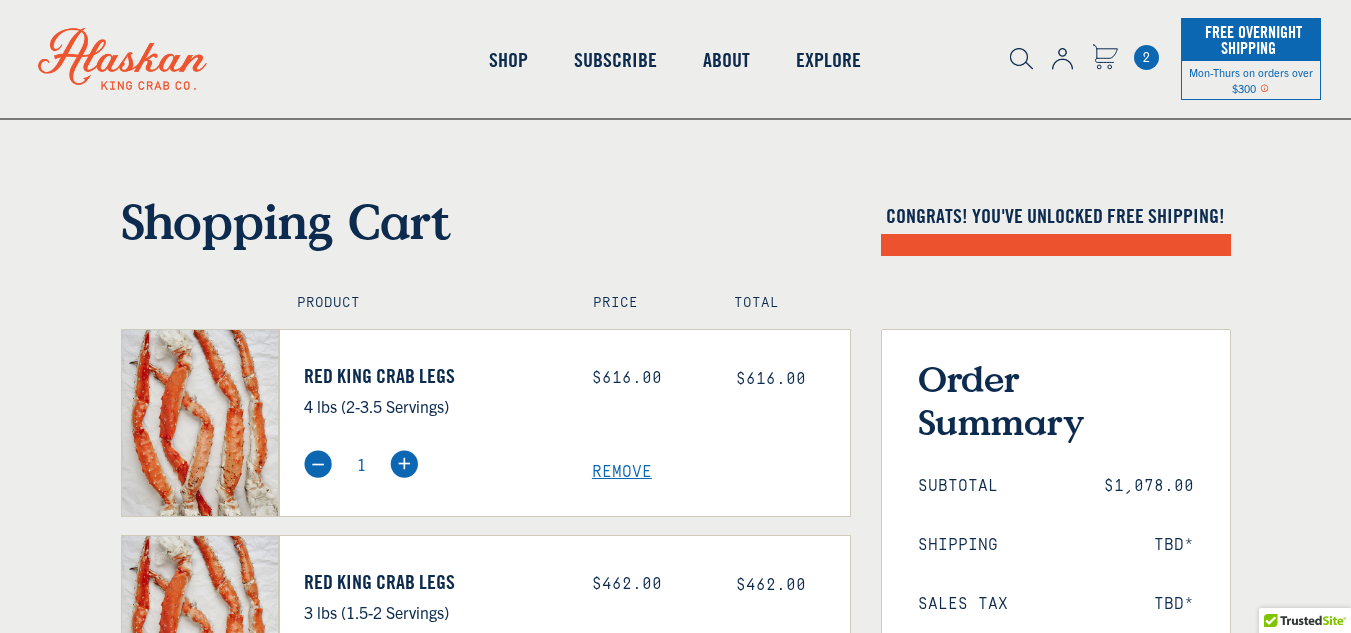 scroll, scrollTop: 0, scrollLeft: 0, axis: both 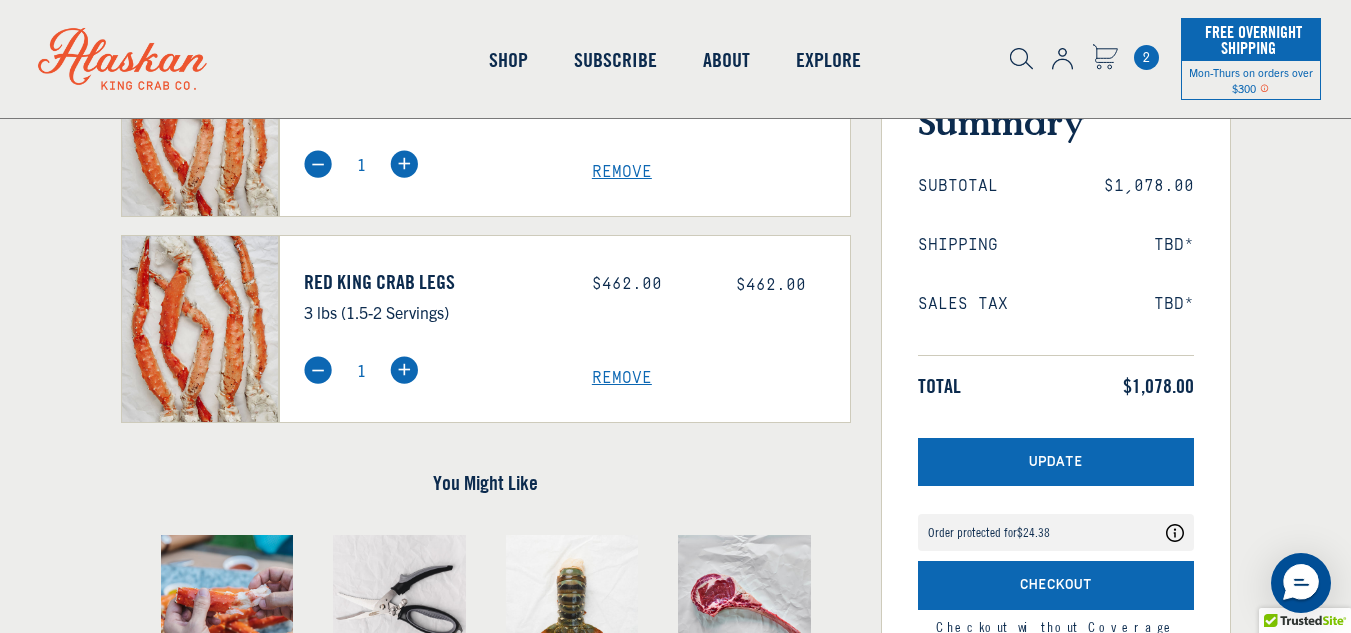click on "Remove" at bounding box center (721, 172) 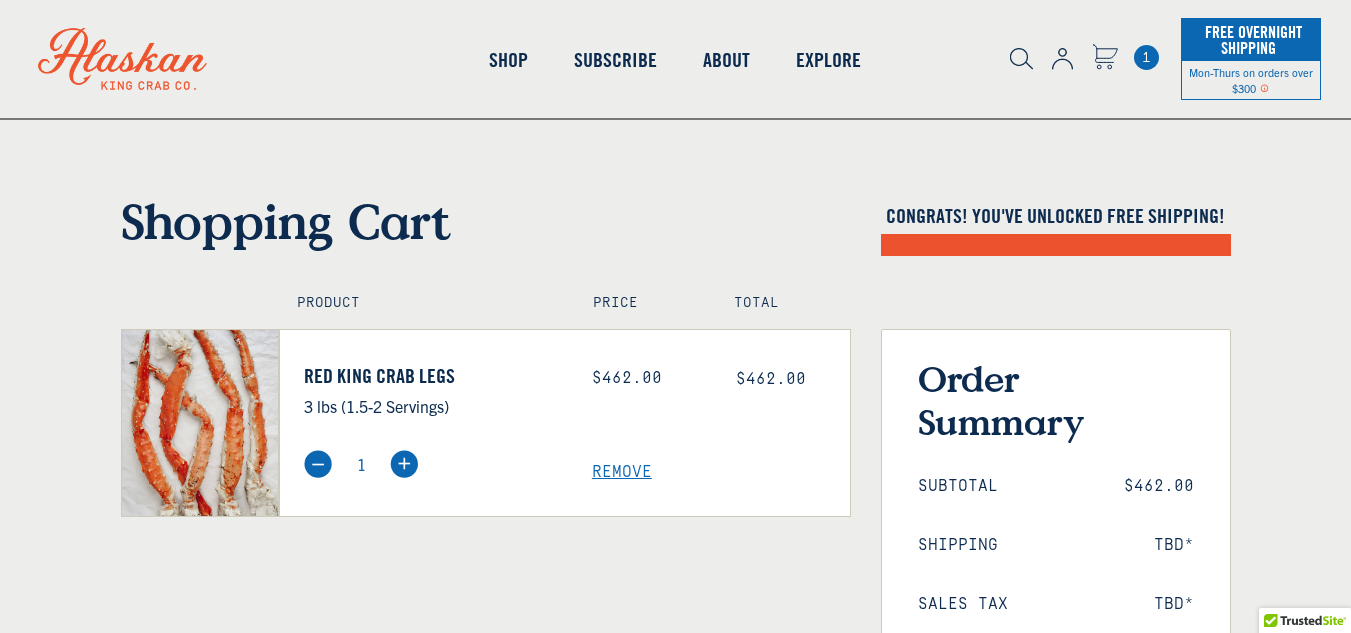 scroll, scrollTop: 0, scrollLeft: 0, axis: both 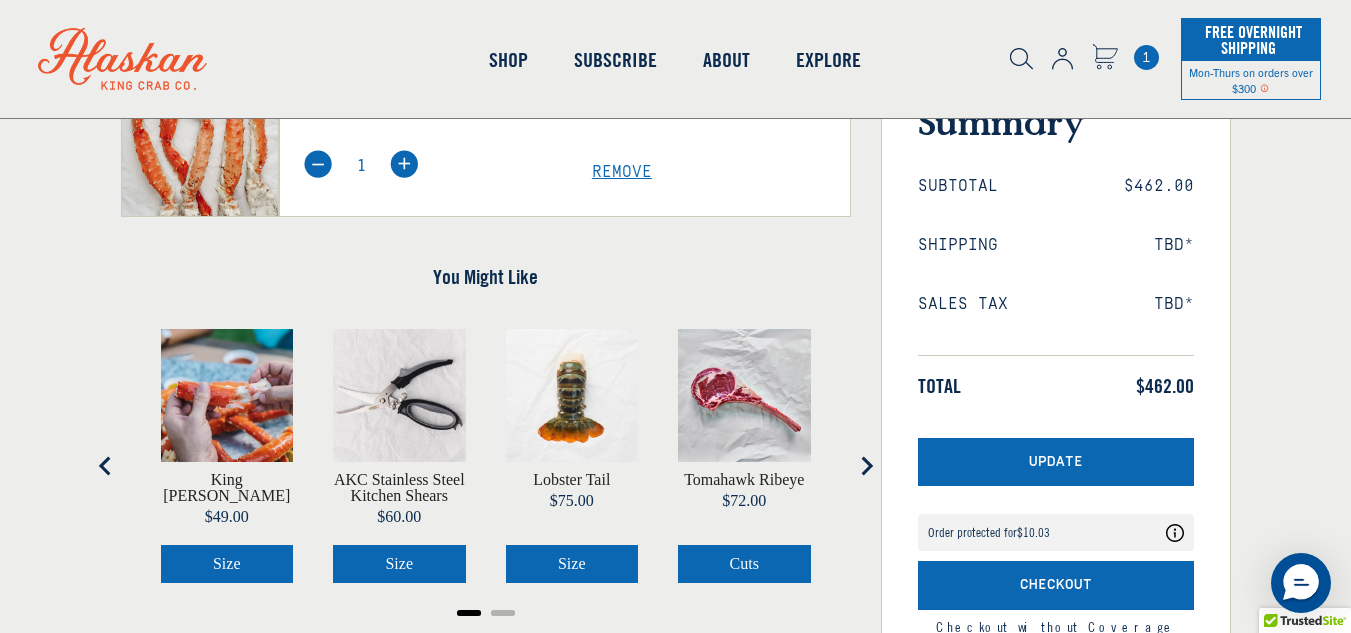 click on "Remove" at bounding box center [721, 172] 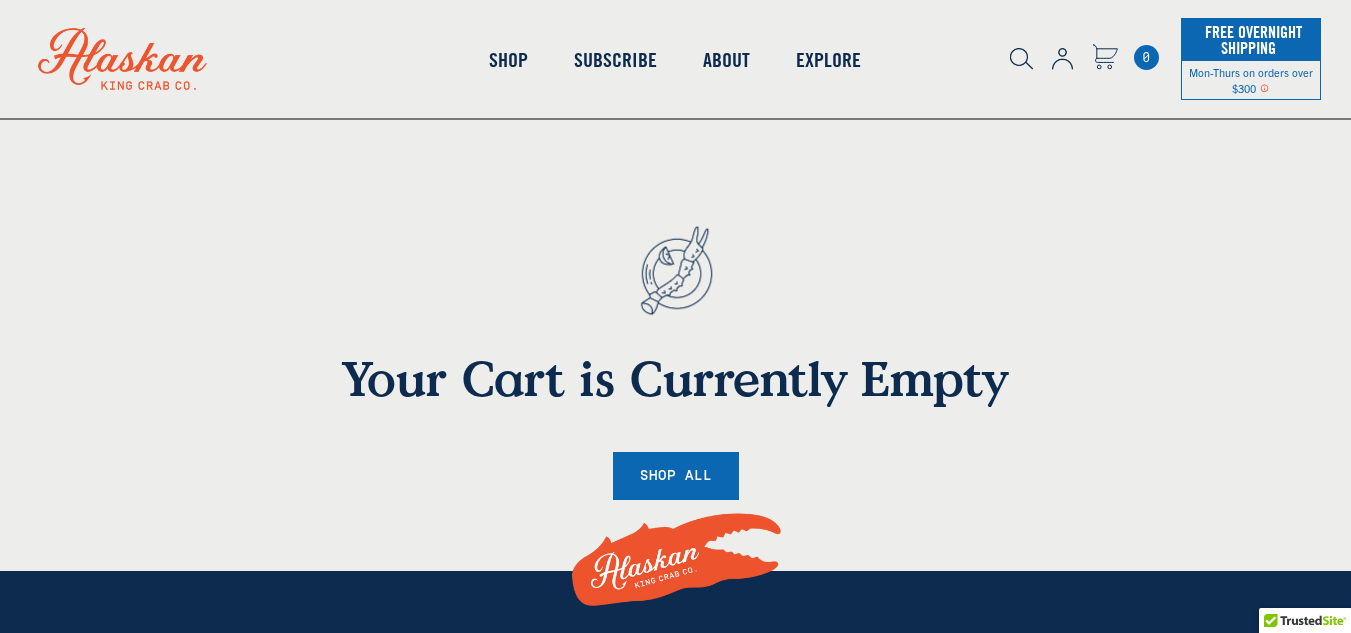 scroll, scrollTop: 0, scrollLeft: 0, axis: both 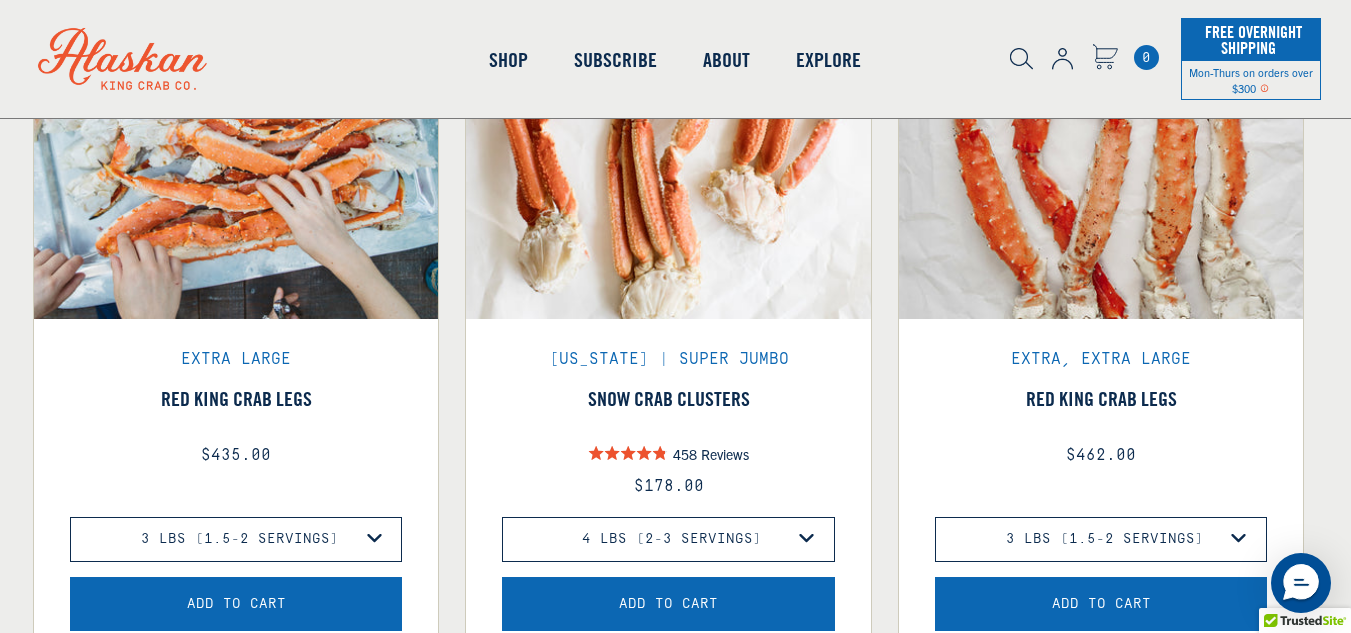 click on "3 lbs (1.5-2 Servings) 4 lbs (2-3.5 Servings) 6 lbs (3-5 Servings) 10 lbs (5-8 Servings)" at bounding box center (236, 539) 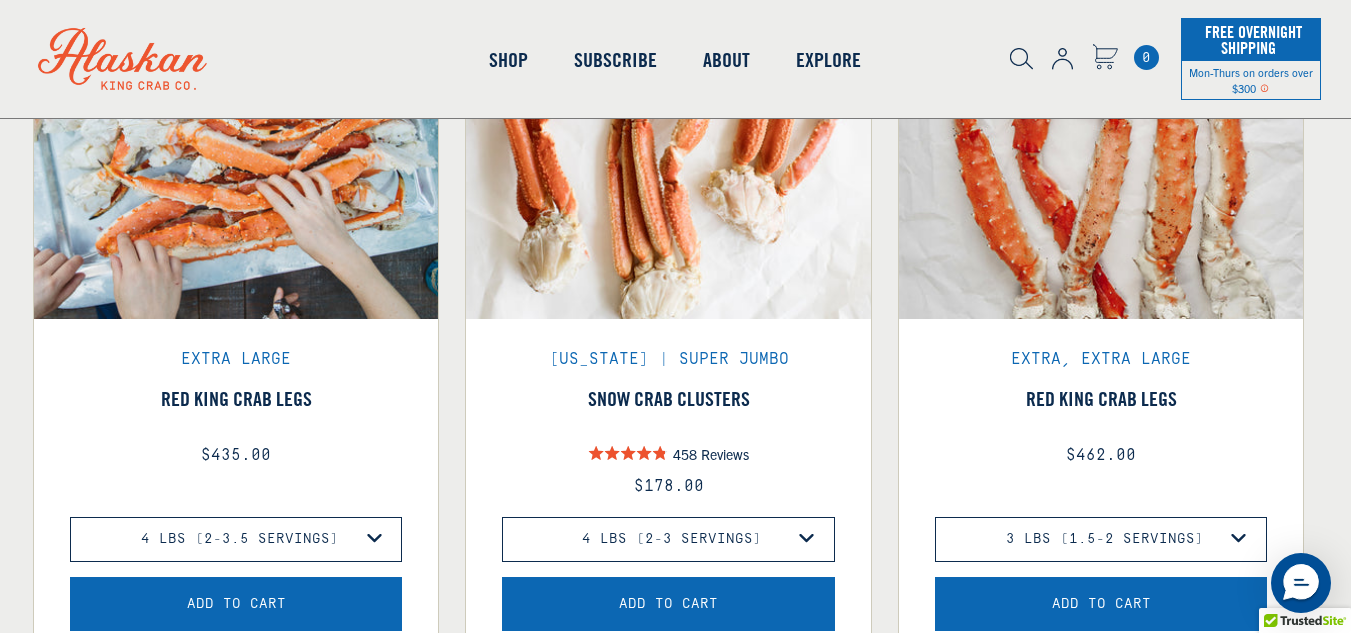 click on "3 lbs (1.5-2 Servings) 4 lbs (2-3.5 Servings) 6 lbs (3-5 Servings) 10 lbs (5-8 Servings)" at bounding box center [236, 539] 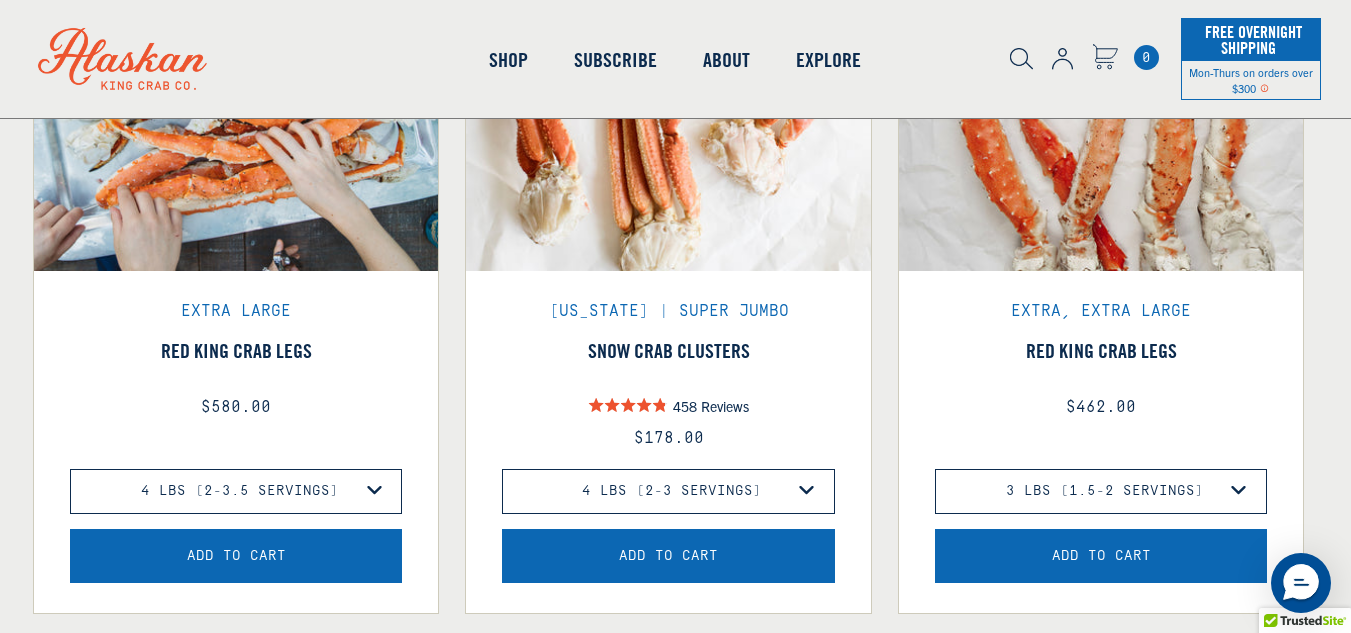 scroll, scrollTop: 1000, scrollLeft: 0, axis: vertical 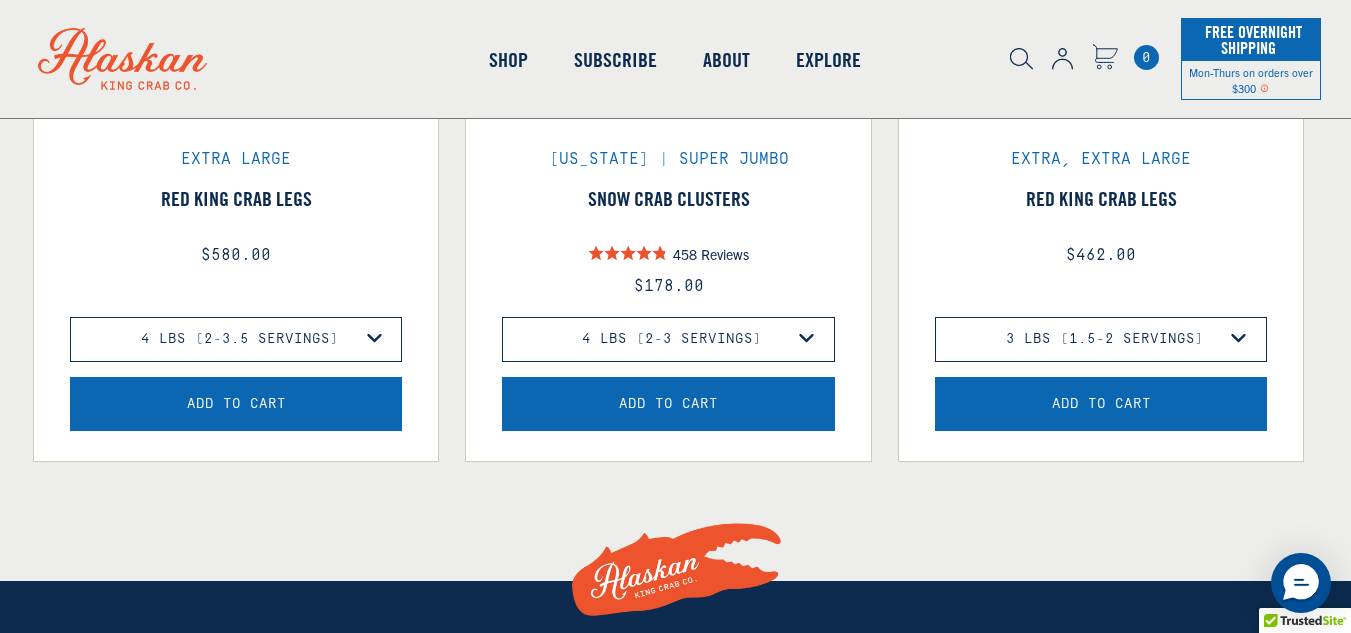 click on "Add to Cart" at bounding box center [236, 404] 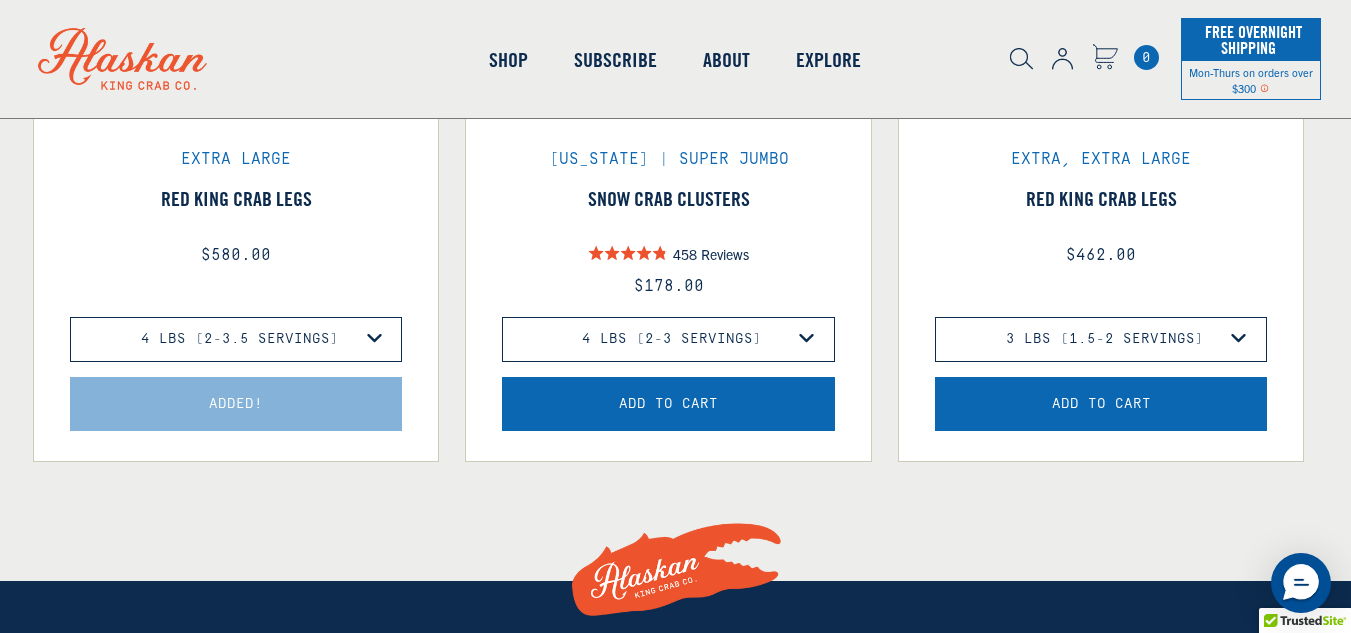 select on "40826730905679" 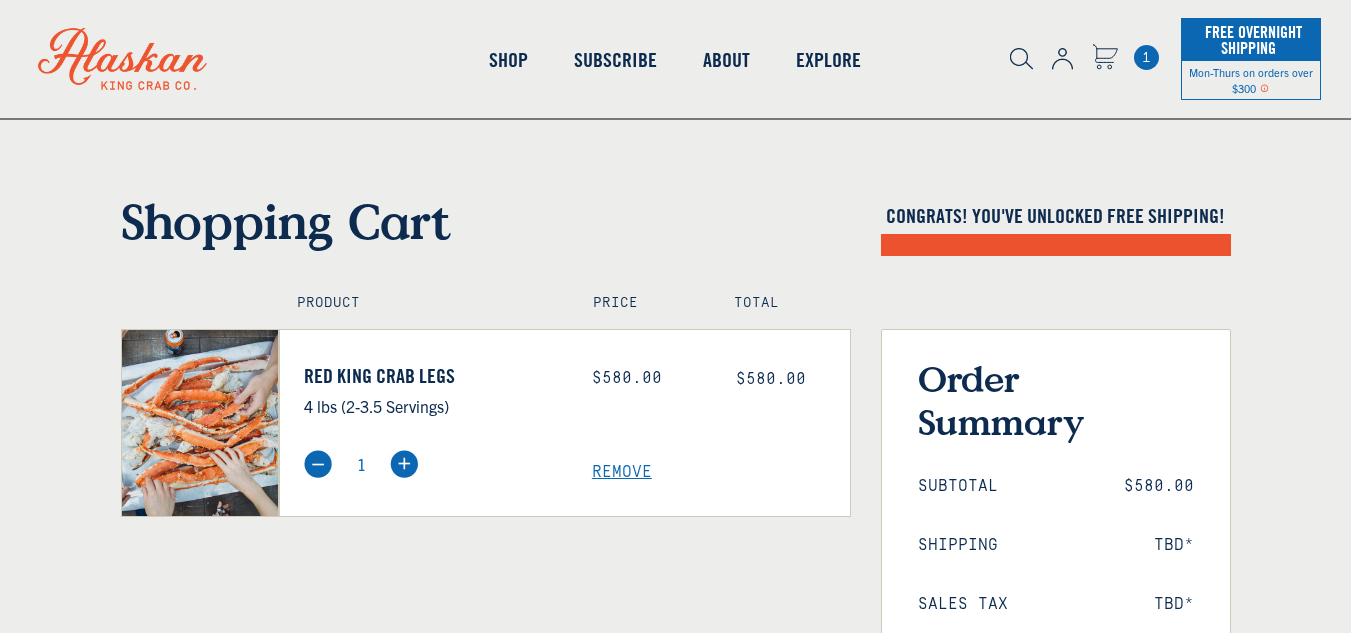 scroll, scrollTop: 0, scrollLeft: 0, axis: both 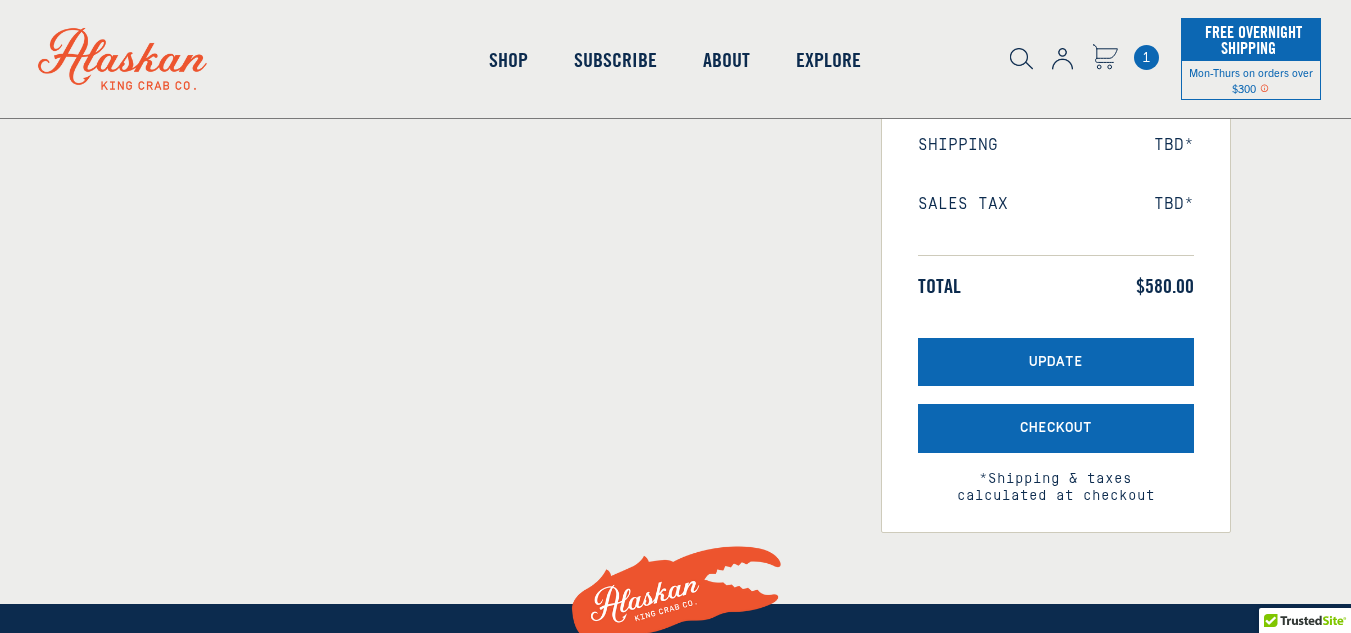 select on "40826592231503" 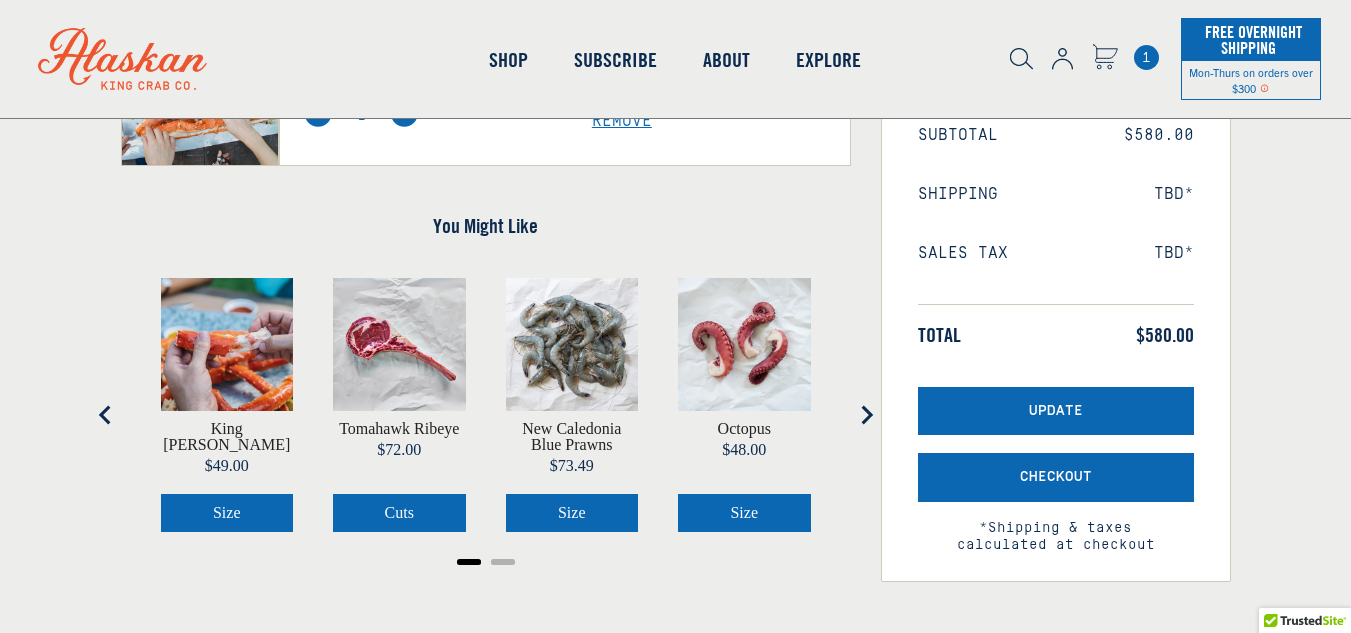 scroll, scrollTop: 100, scrollLeft: 0, axis: vertical 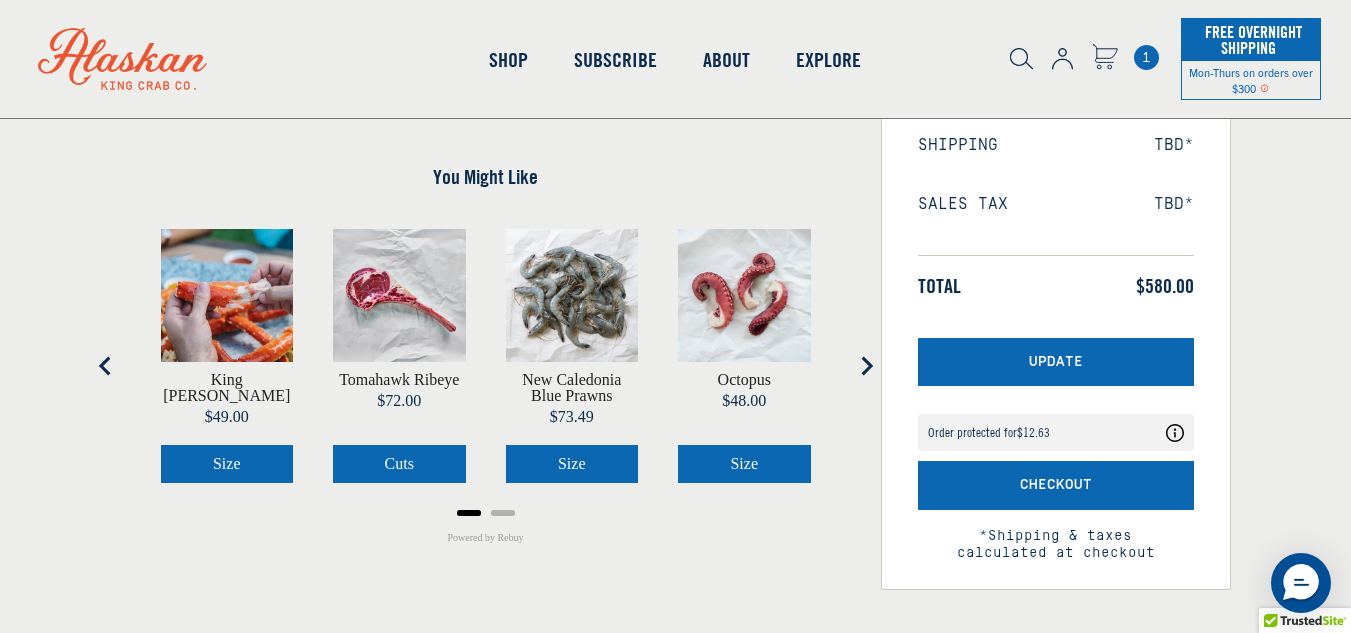 click on "Size" at bounding box center (227, 464) 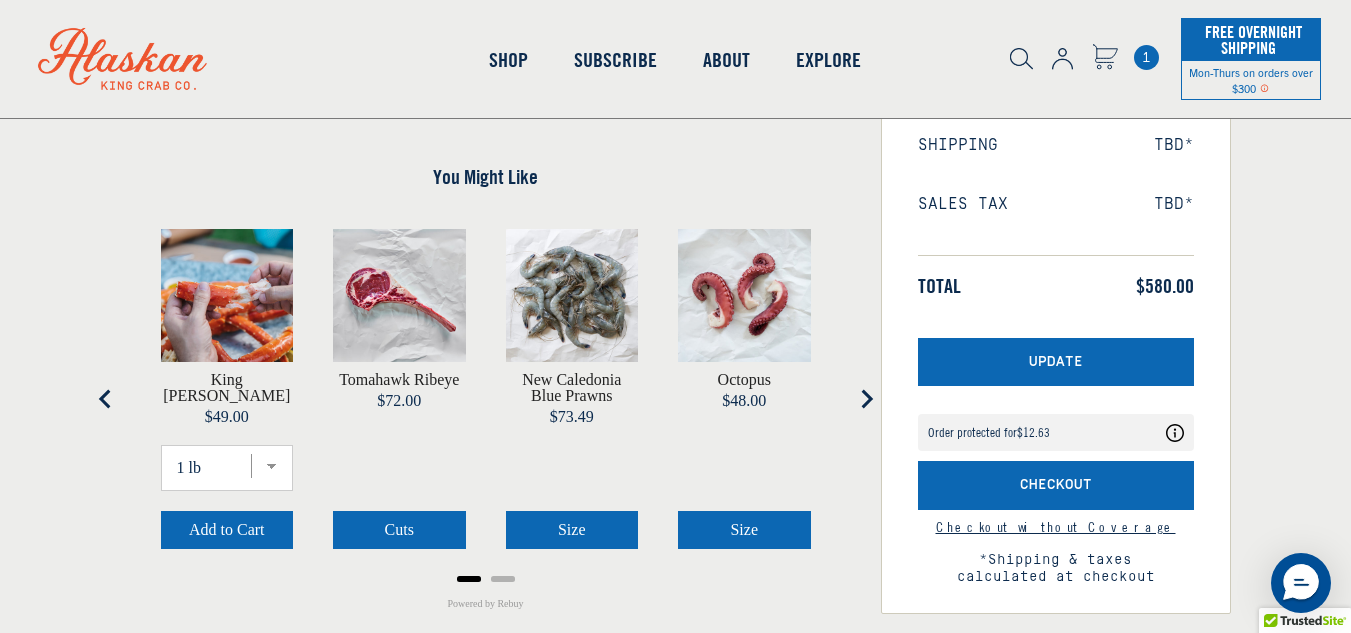 click on "Add to Cart" at bounding box center (227, 529) 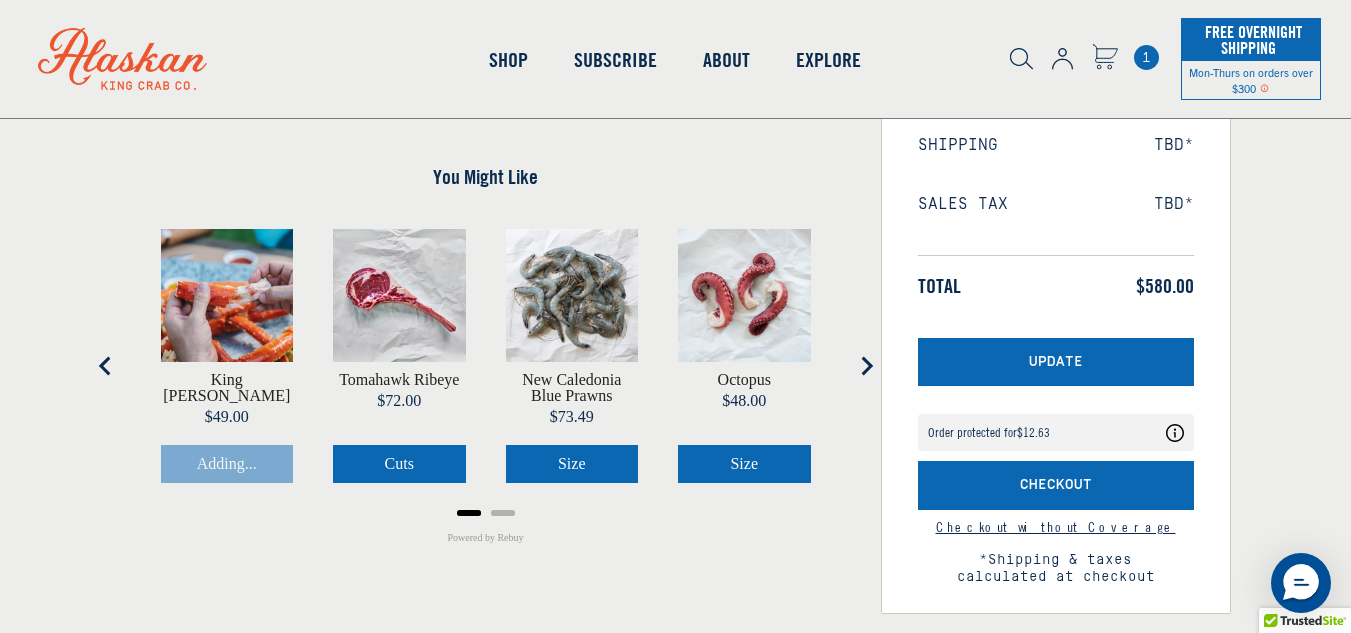 click on "Checkout" at bounding box center (1056, 485) 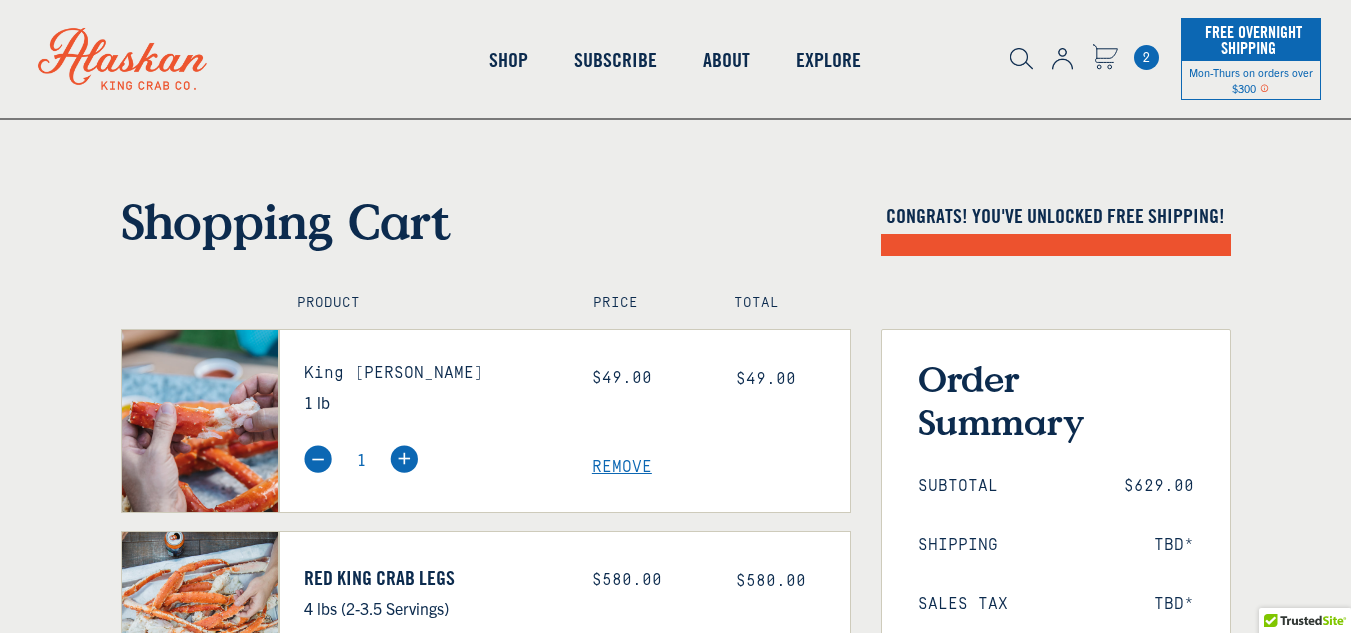 scroll, scrollTop: 0, scrollLeft: 0, axis: both 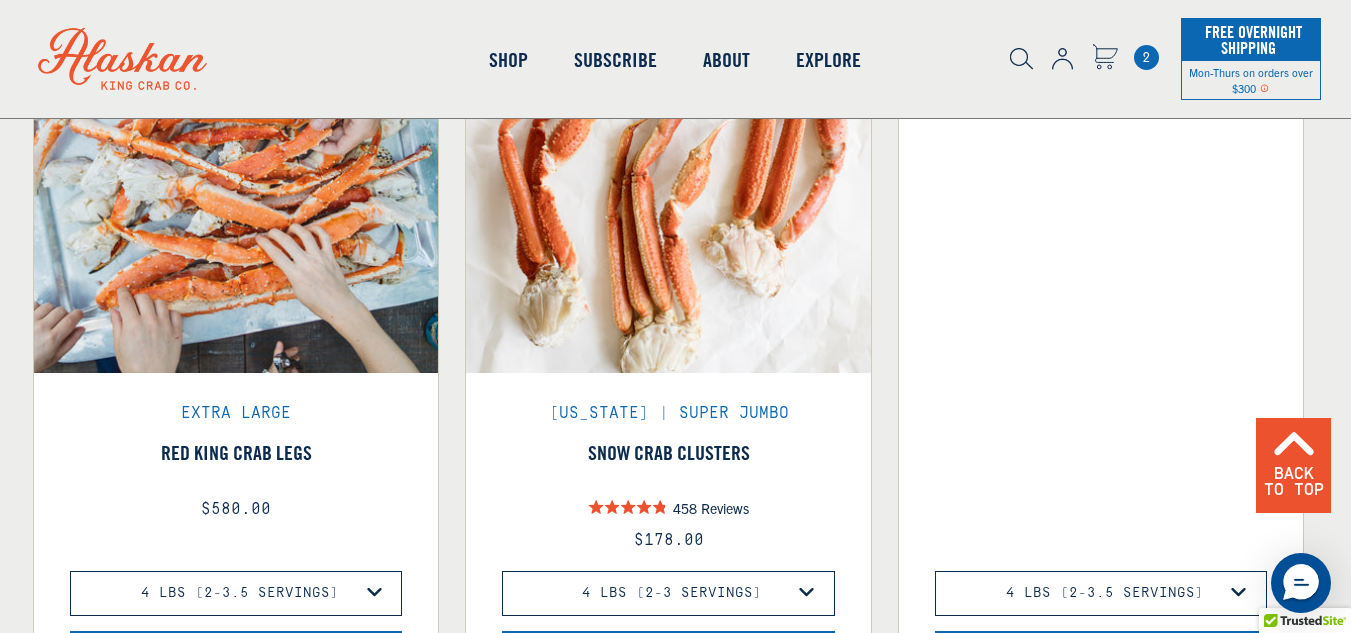 click at bounding box center [1101, -31] 